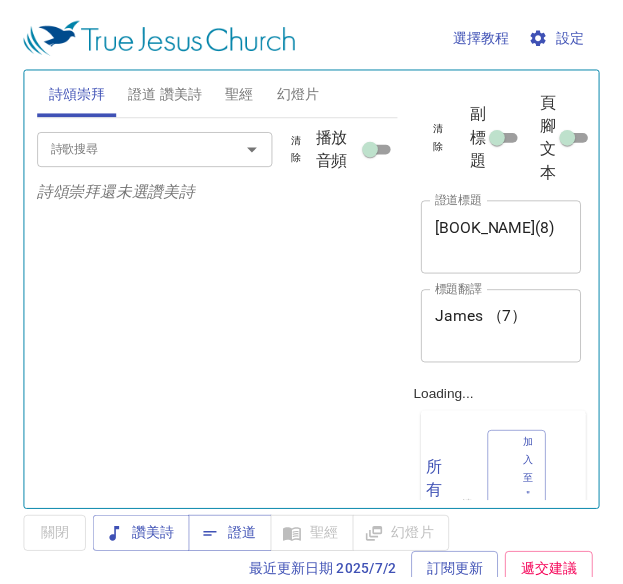 scroll, scrollTop: 0, scrollLeft: 0, axis: both 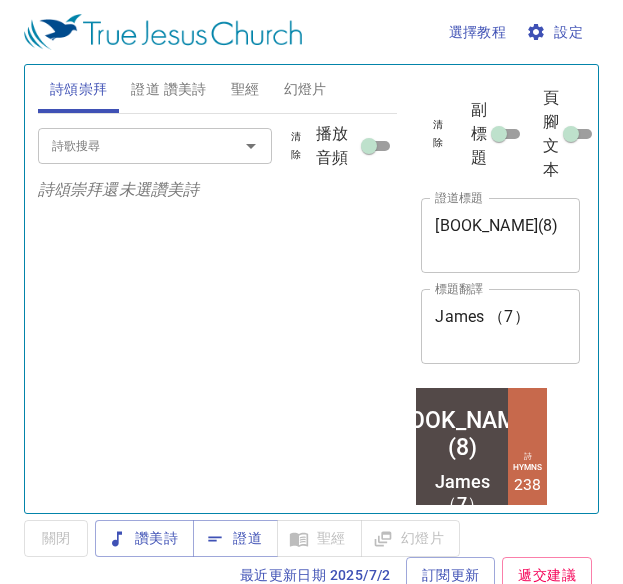 click on "[BOOK_NAME](8)" at bounding box center (500, 235) 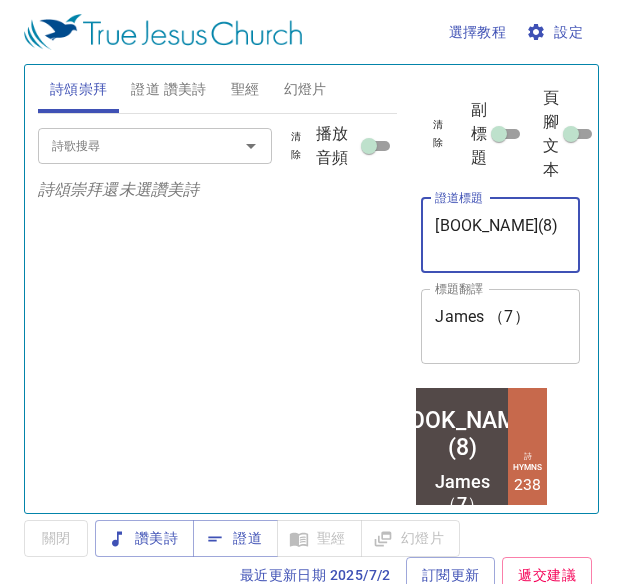 click on "雅各书(8)" at bounding box center (500, 235) 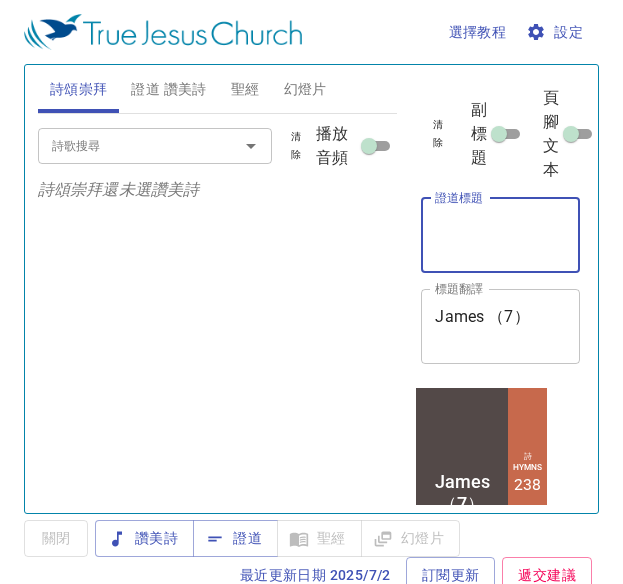 click on "證道標題" at bounding box center [500, 235] 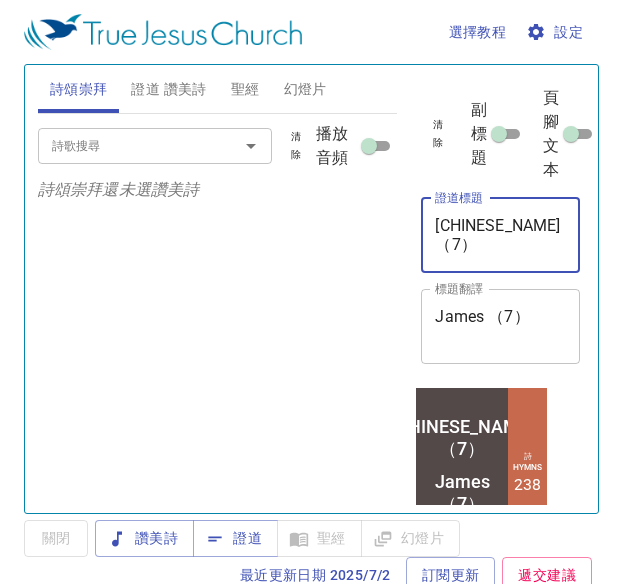 scroll, scrollTop: 0, scrollLeft: 6, axis: horizontal 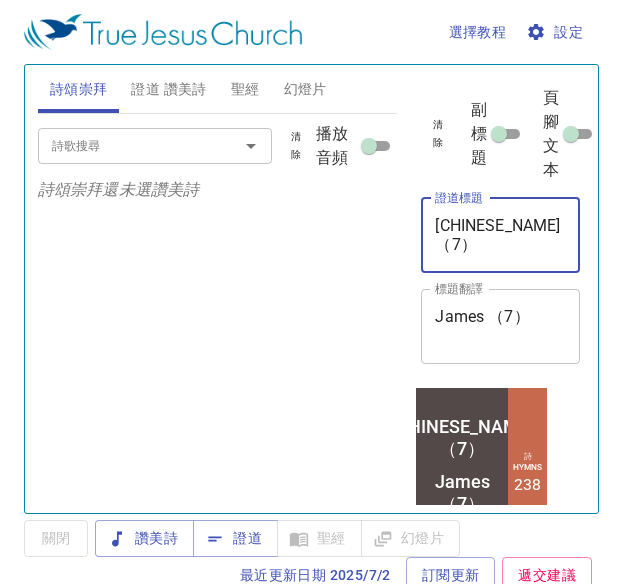click on "James （7）" at bounding box center [500, 326] 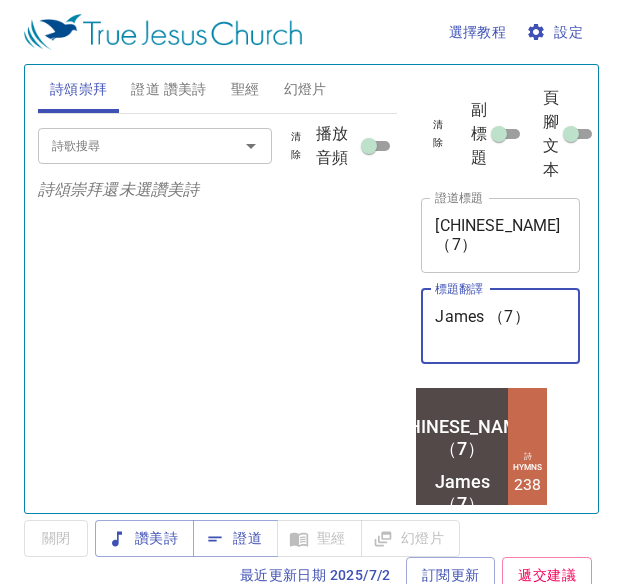 click on "James （7）" at bounding box center [500, 326] 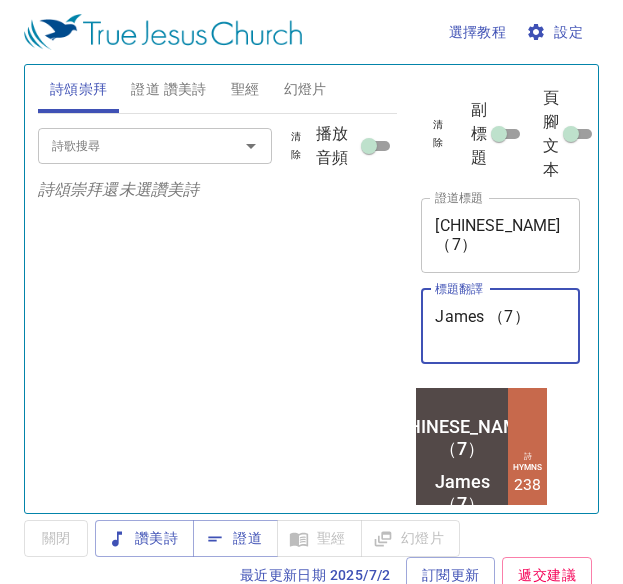 click on "James （7）" at bounding box center (500, 326) 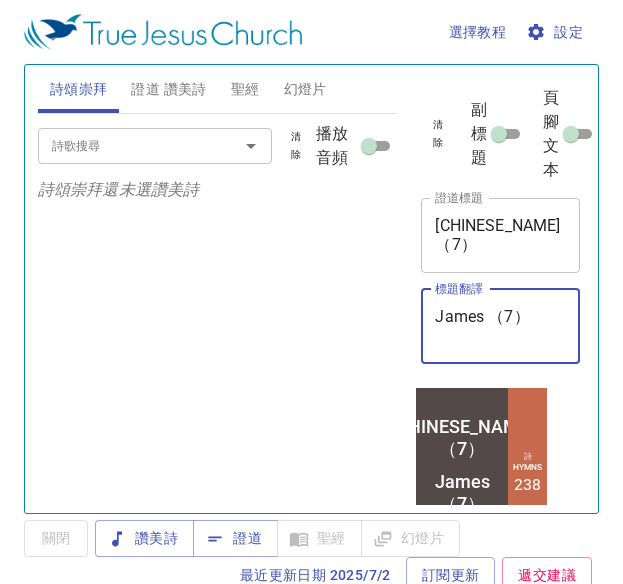 click on "James （7）" at bounding box center (500, 326) 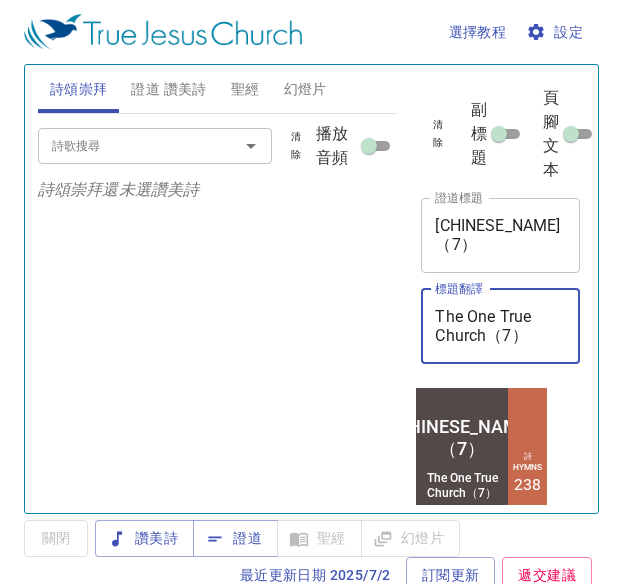type on "The One True Church（7）" 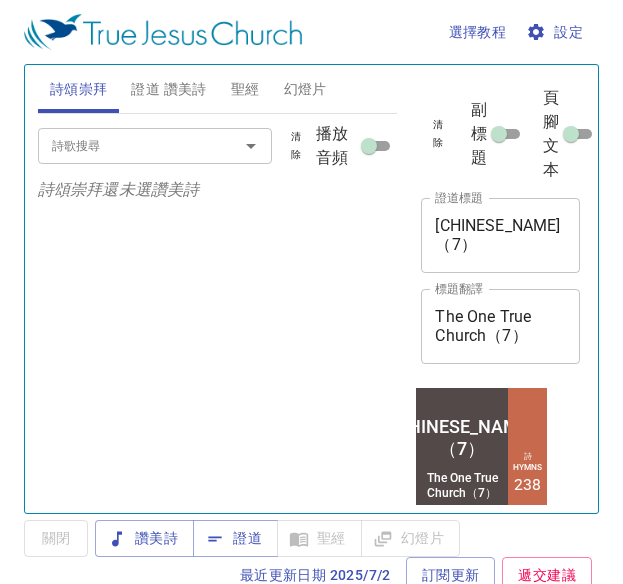 click on "独一真教会（7） x 證道標題" at bounding box center (500, 235) 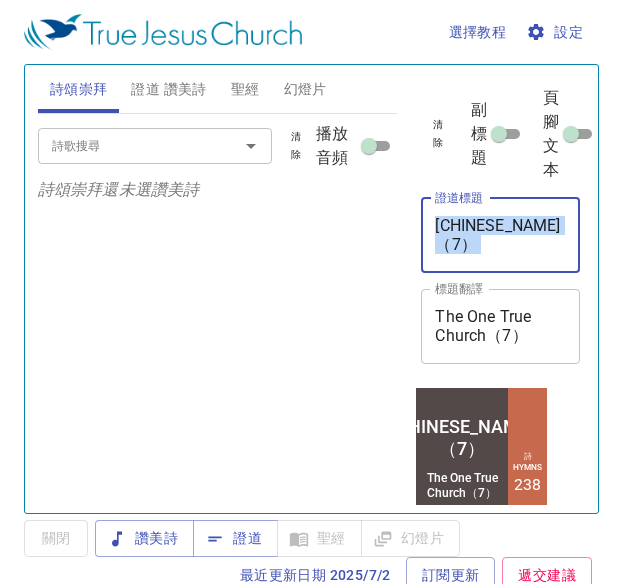 click on "独一真教会（7） x 證道標題" at bounding box center (500, 235) 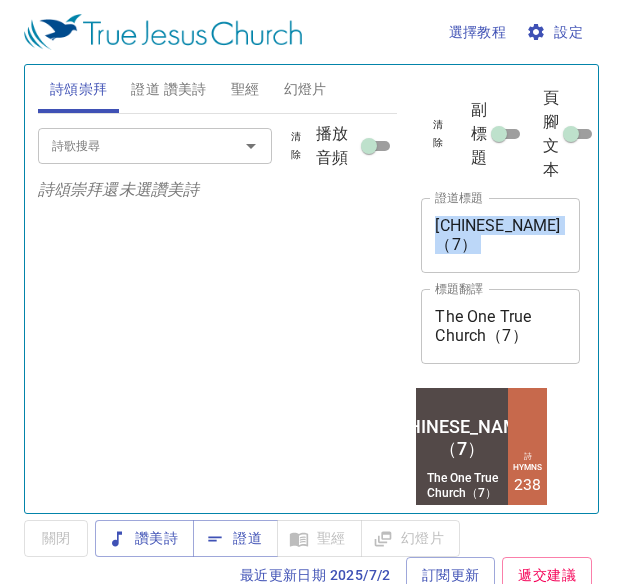 click on "独一真教会（7） x 證道標題" at bounding box center [500, 235] 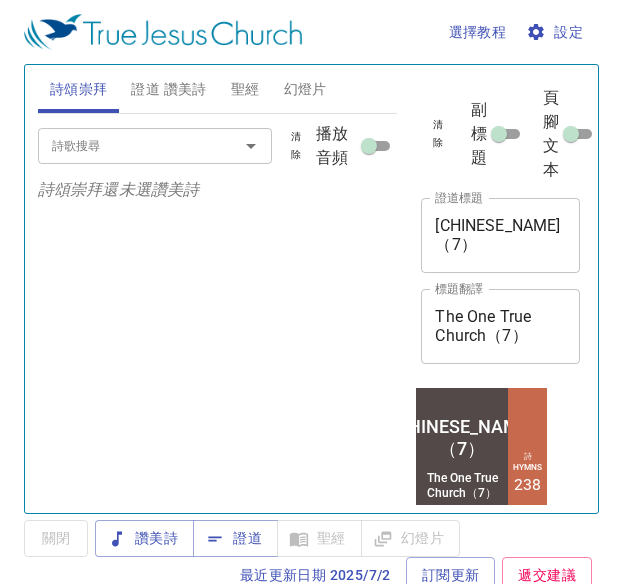click on "独一真教会（7） x 證道標題" at bounding box center [500, 235] 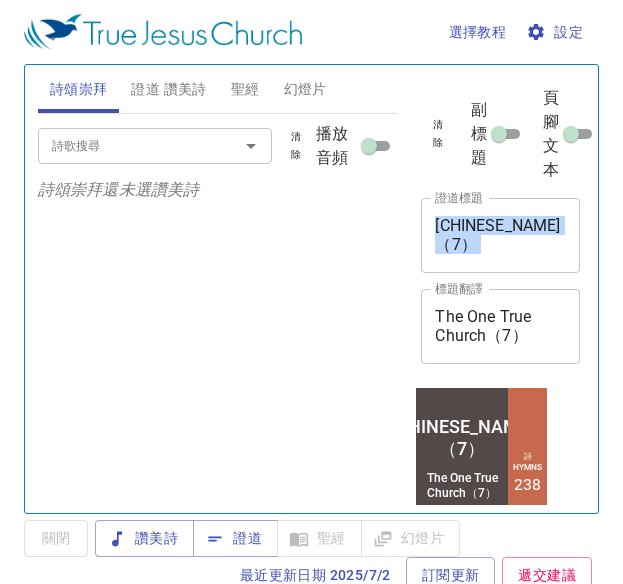 click on "独一真教会（7） x 證道標題" at bounding box center [500, 235] 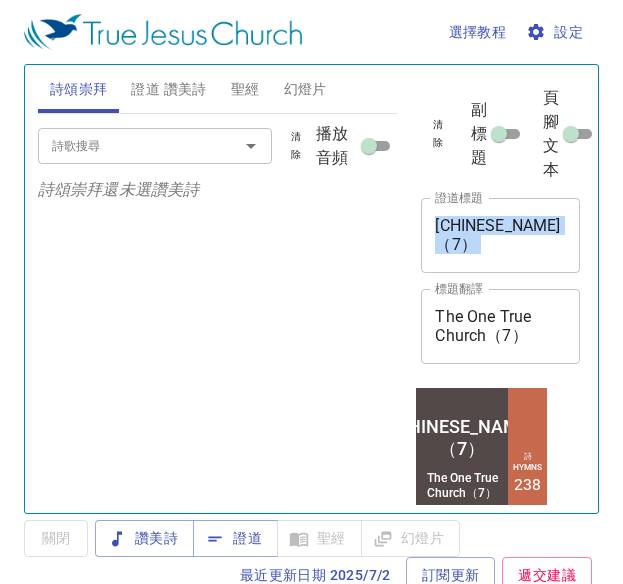 copy on "證道標題 独一真教会（7） 證道標題" 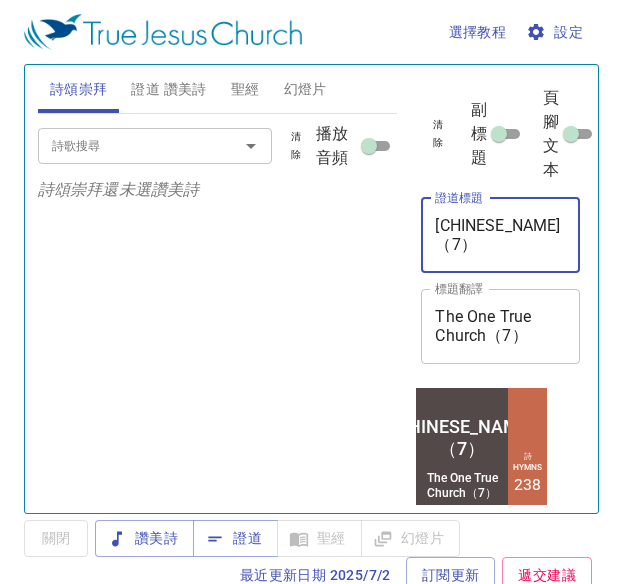 click on "独一真教会（7） x 證道標題" at bounding box center (500, 235) 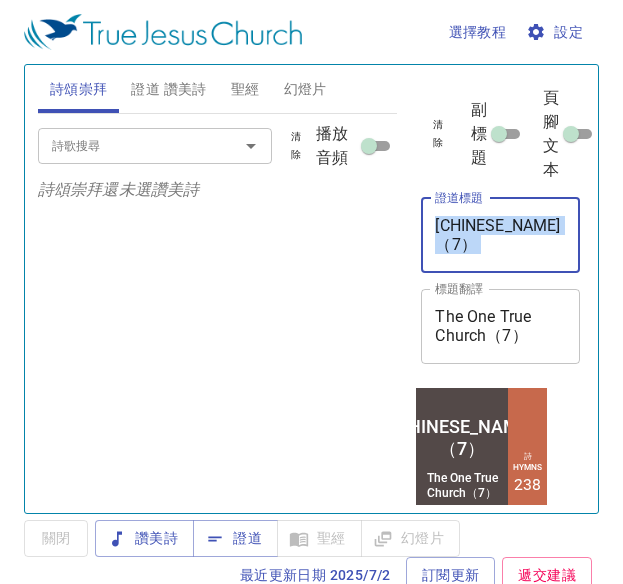 click on "独一真教会（7） x 證道標題" at bounding box center [500, 235] 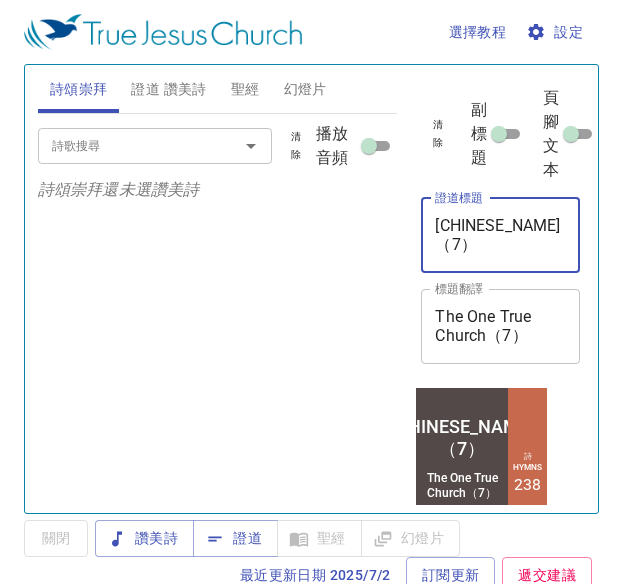 click on "独一真教会（7）" at bounding box center [500, 235] 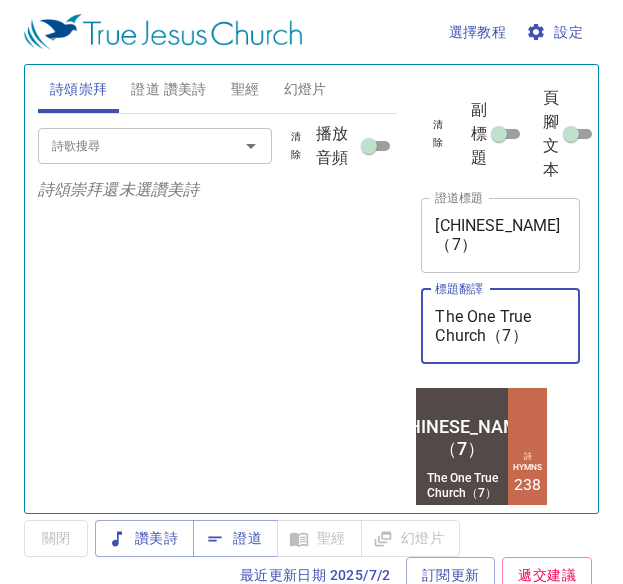 click on "The One True Church（7）" at bounding box center (500, 326) 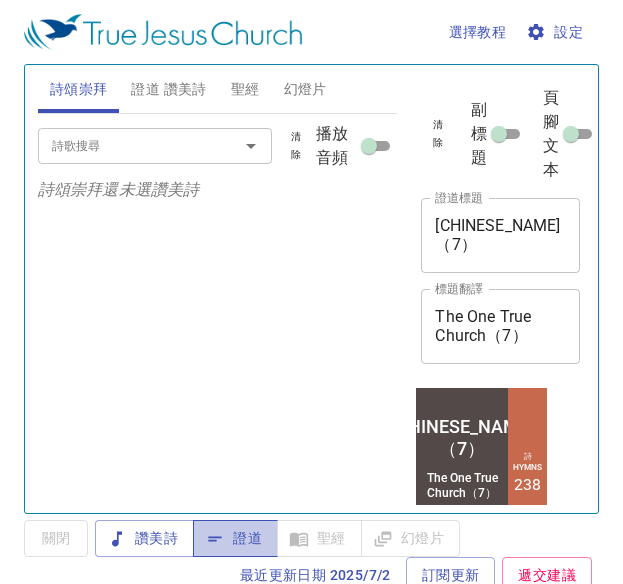 click on "證道" at bounding box center (144, 538) 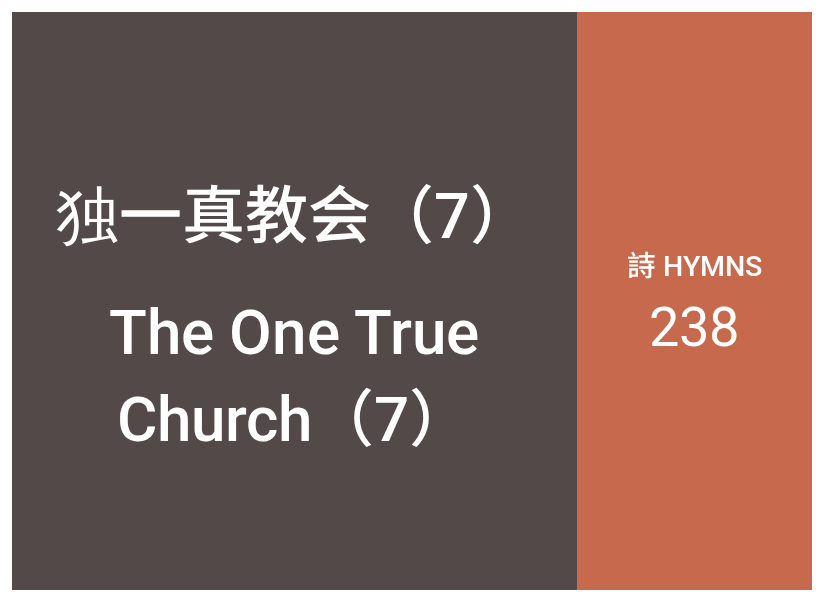 scroll, scrollTop: 0, scrollLeft: 0, axis: both 